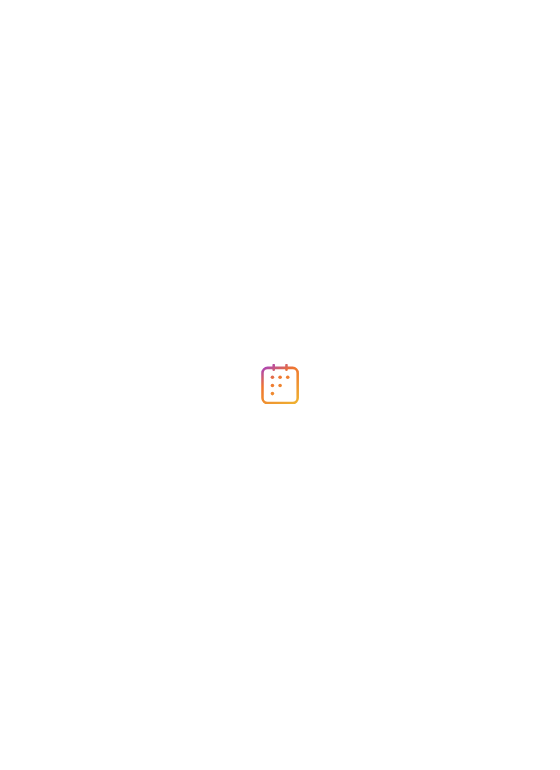 scroll, scrollTop: 0, scrollLeft: 0, axis: both 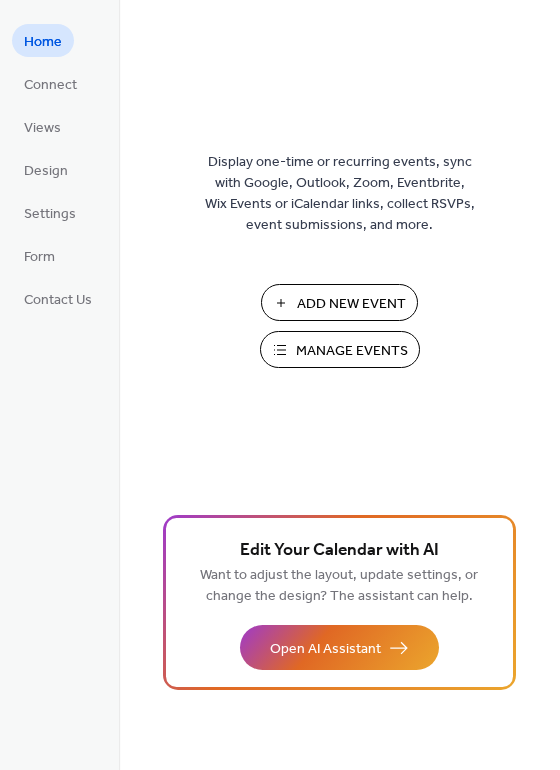 click on "Manage Events" at bounding box center [340, 349] 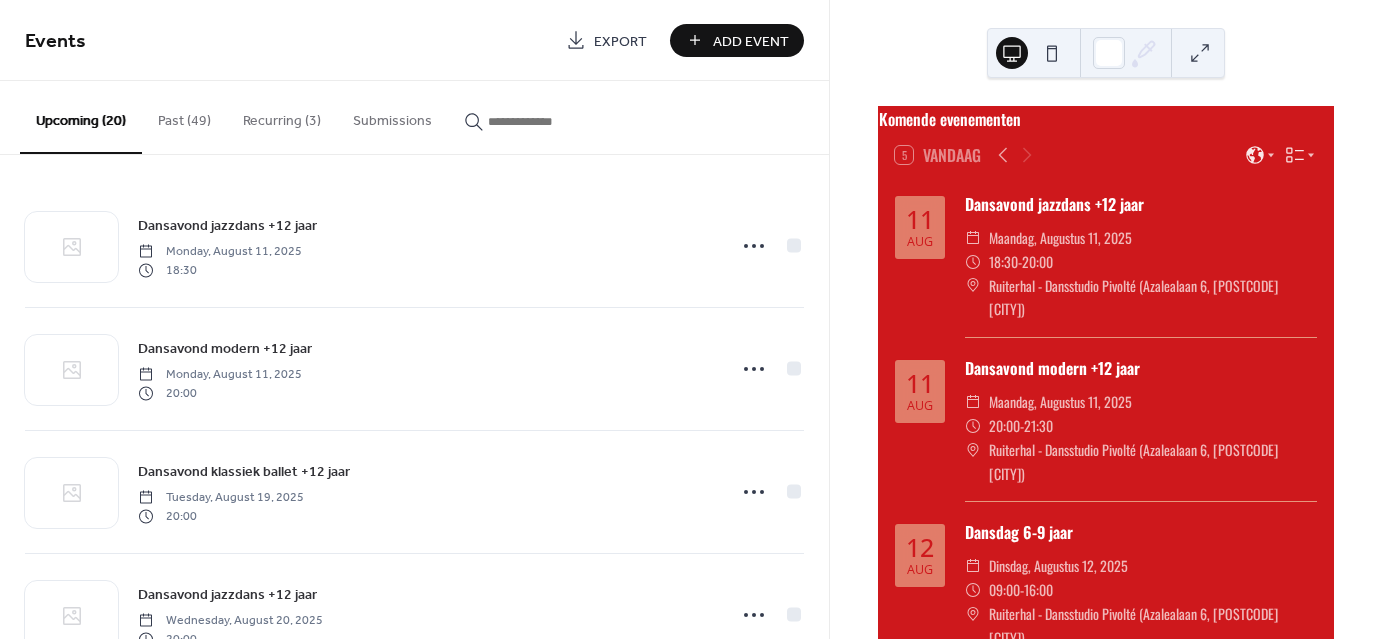 scroll, scrollTop: 0, scrollLeft: 0, axis: both 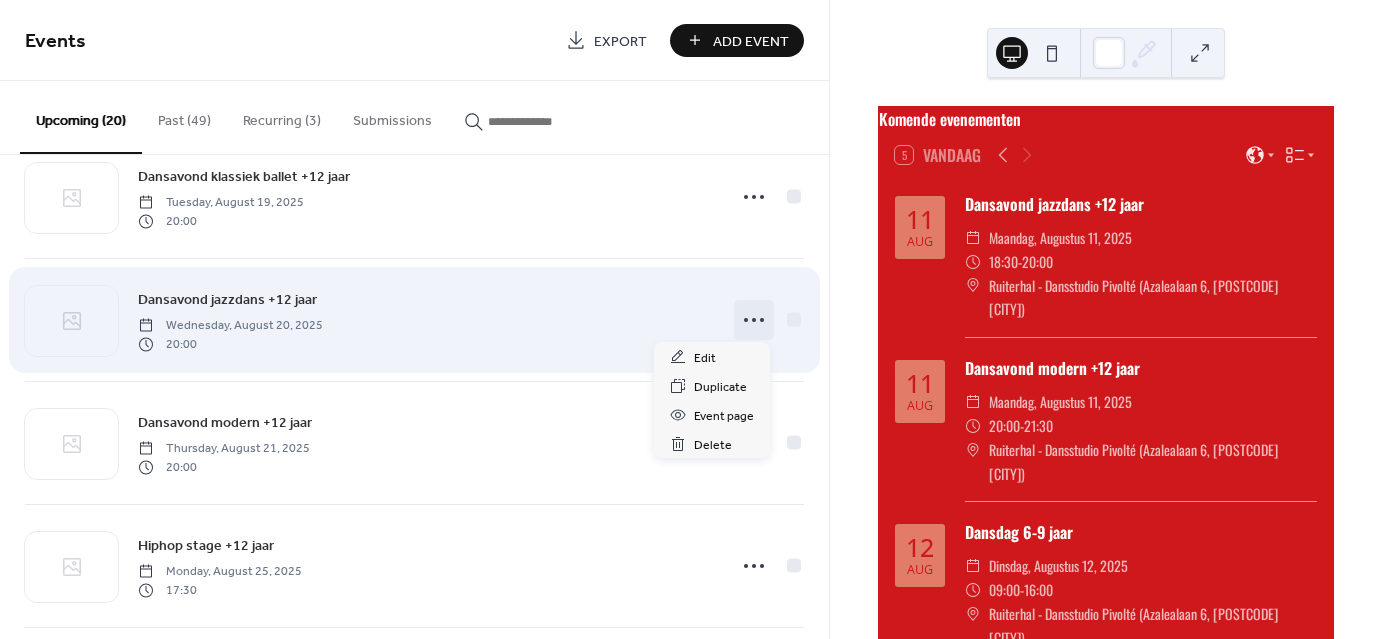 click 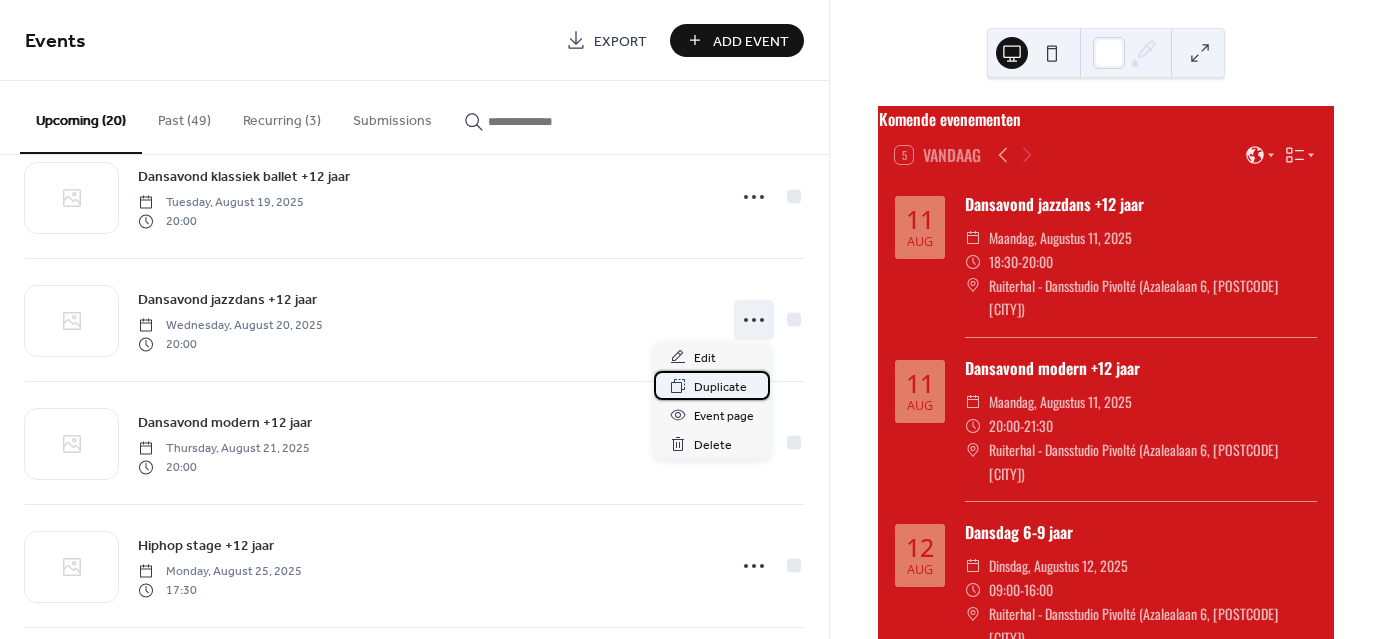 click on "Duplicate" at bounding box center (720, 387) 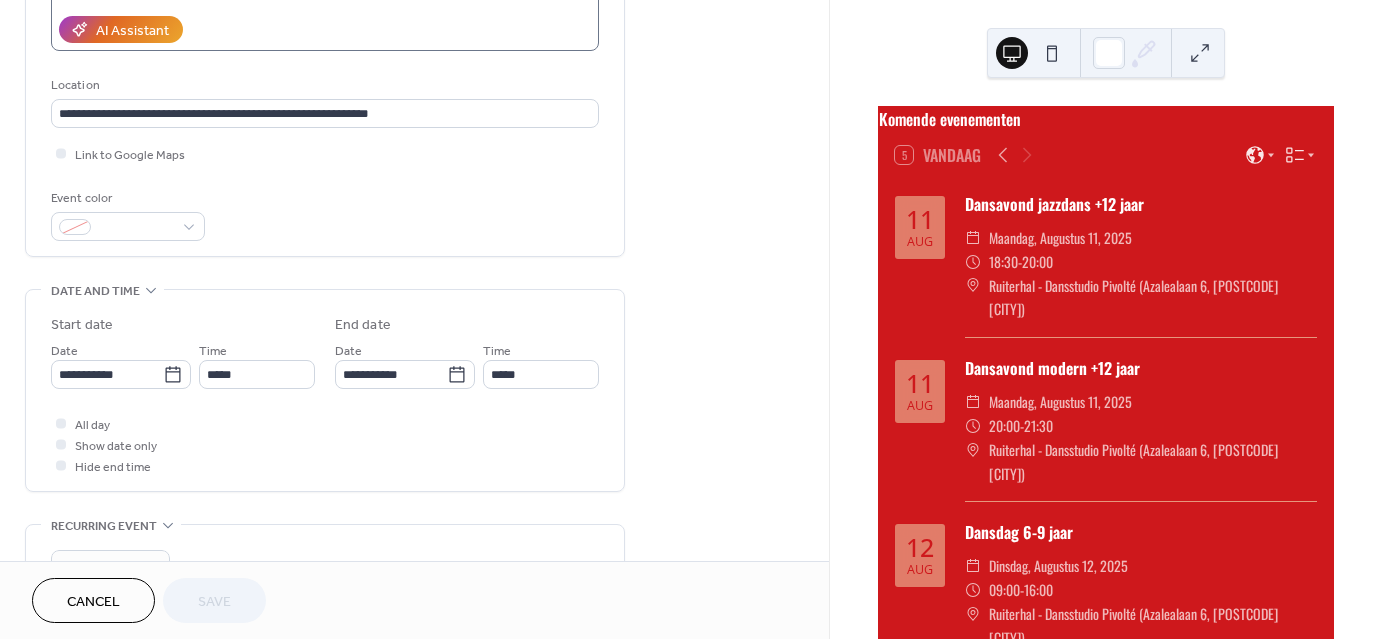 scroll, scrollTop: 375, scrollLeft: 0, axis: vertical 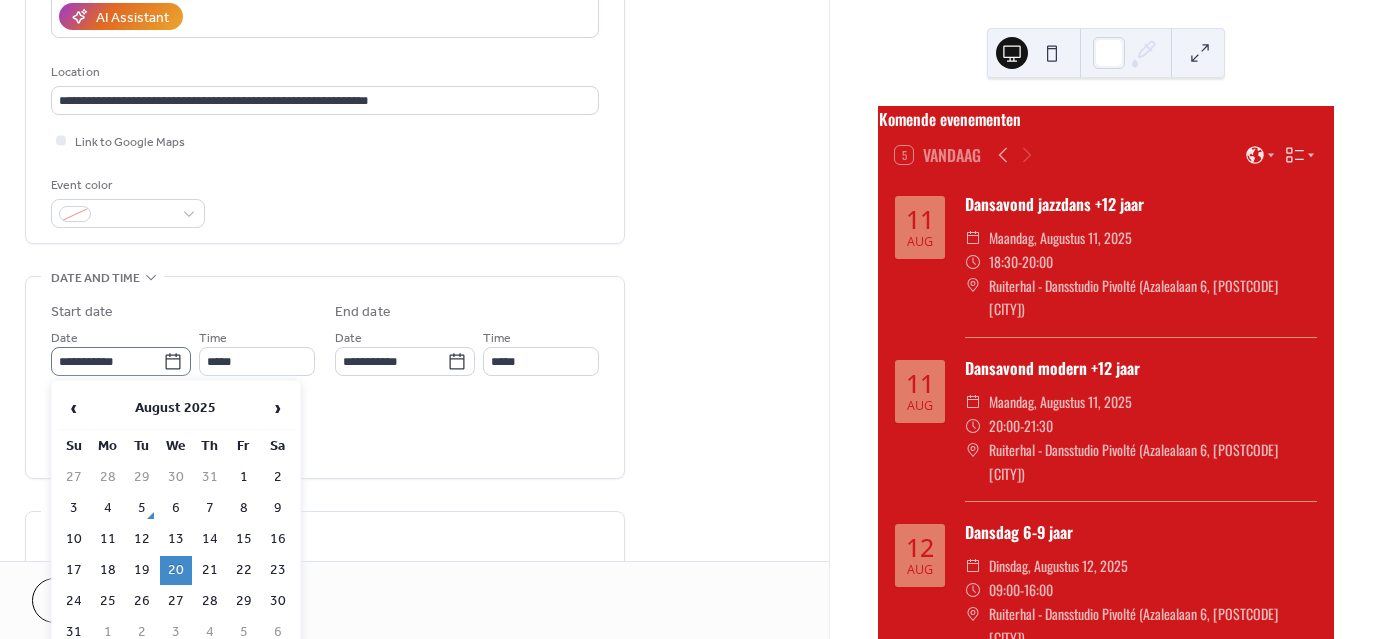 click 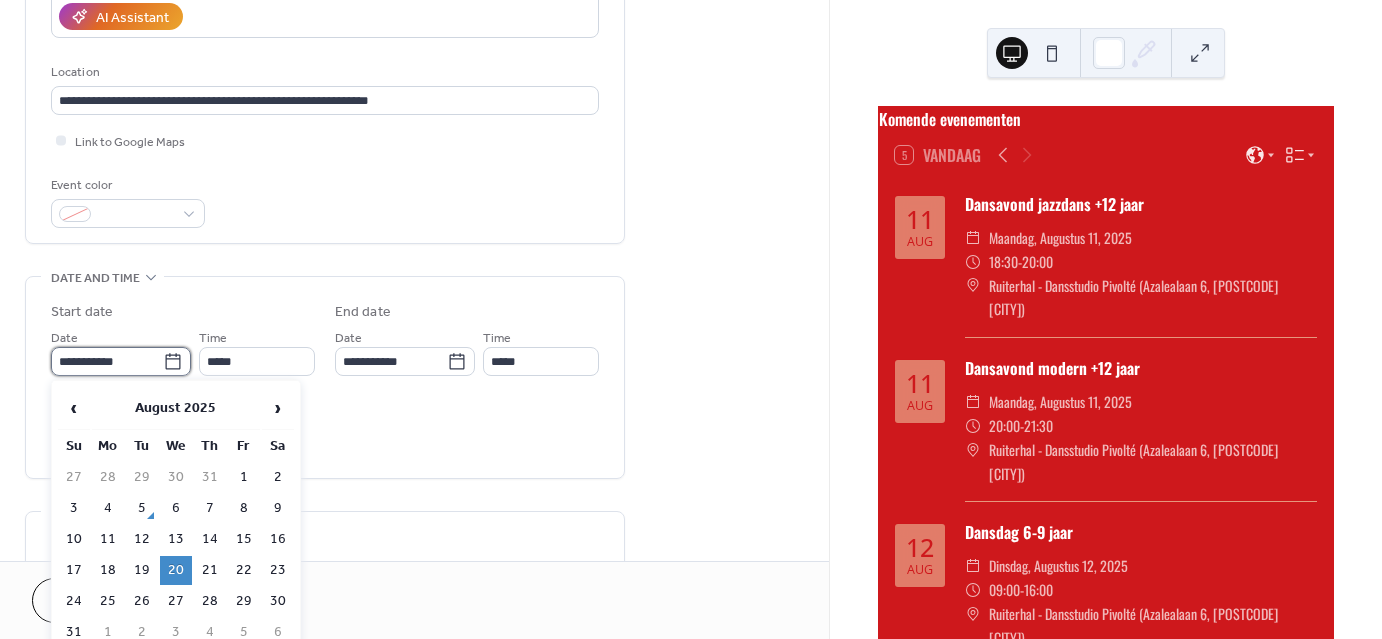 click on "**********" at bounding box center [107, 361] 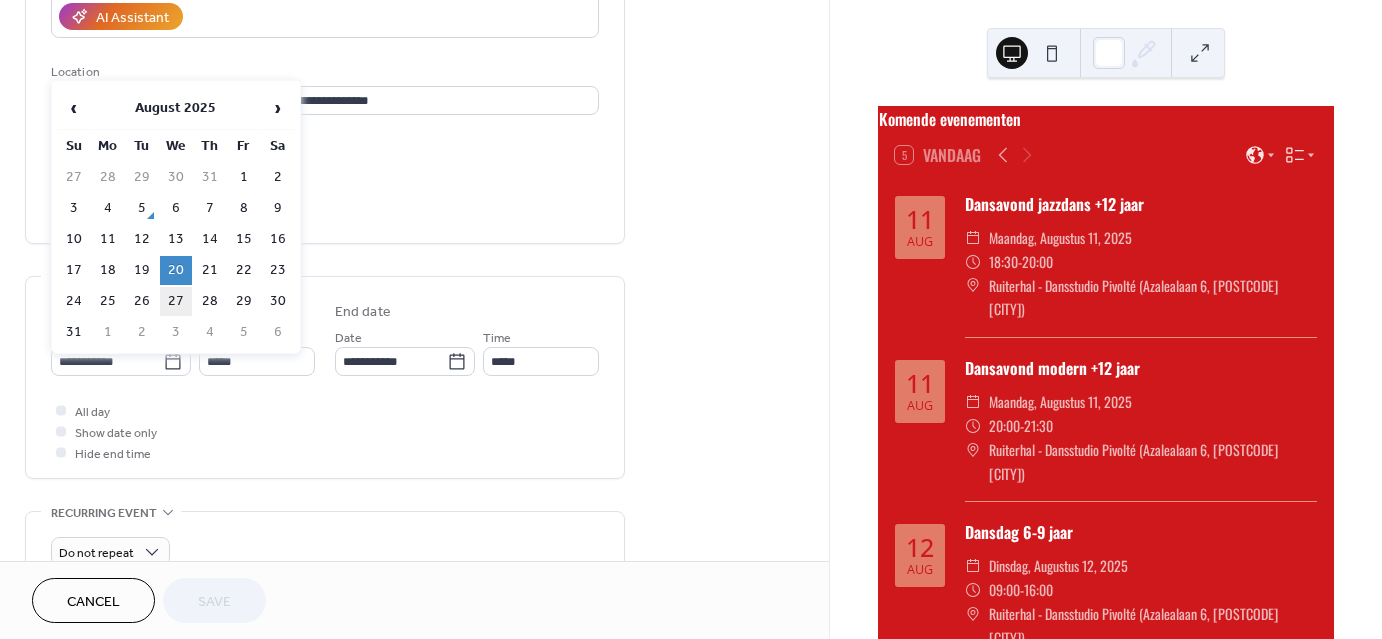 click on "27" at bounding box center (176, 301) 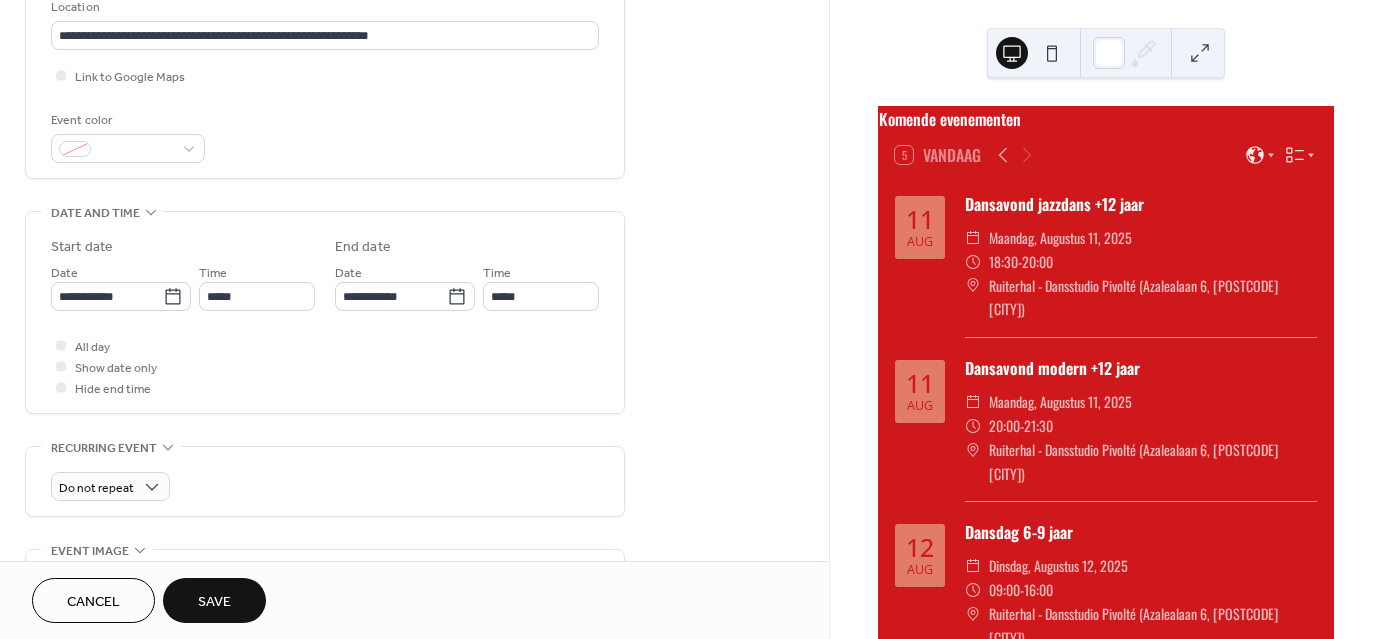 scroll, scrollTop: 455, scrollLeft: 0, axis: vertical 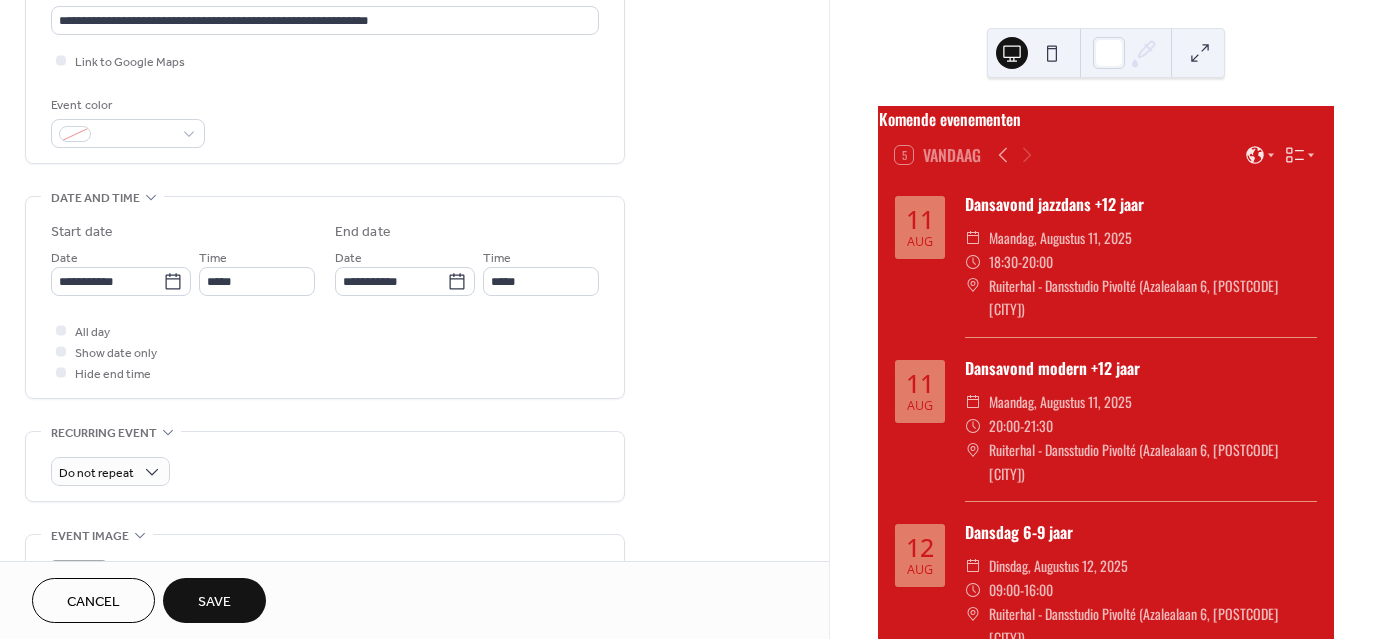 click on "Save" at bounding box center [214, 600] 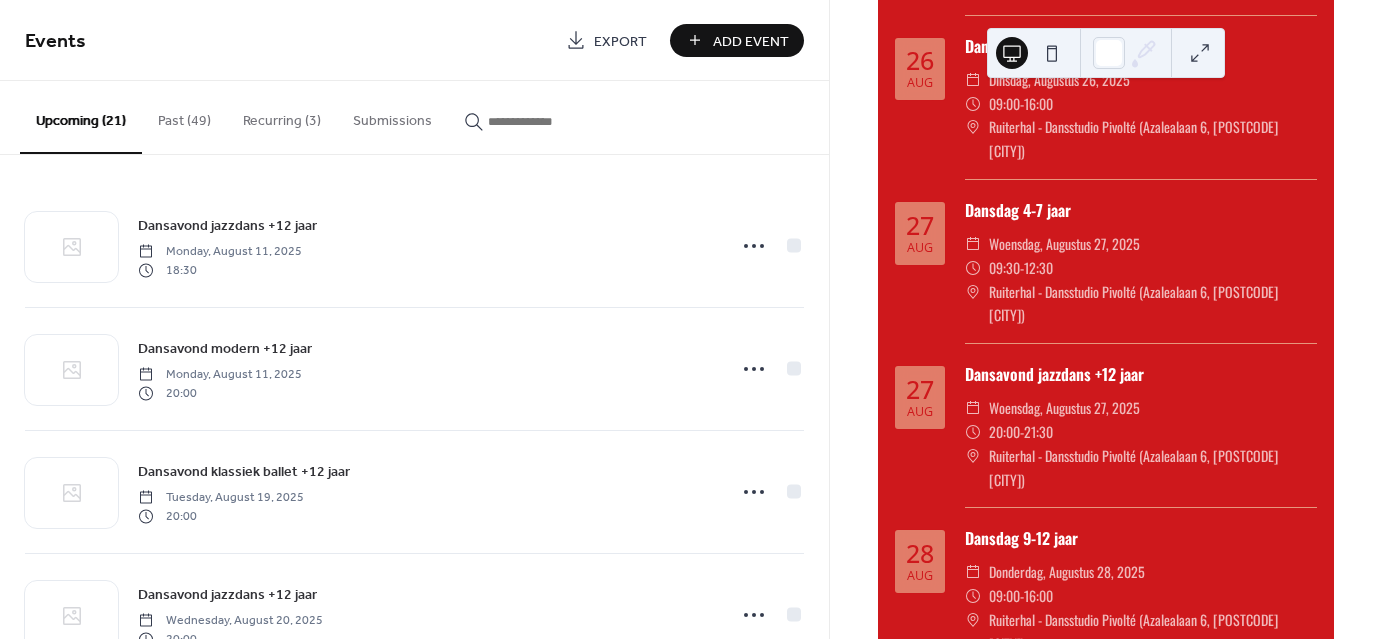 scroll, scrollTop: 2282, scrollLeft: 0, axis: vertical 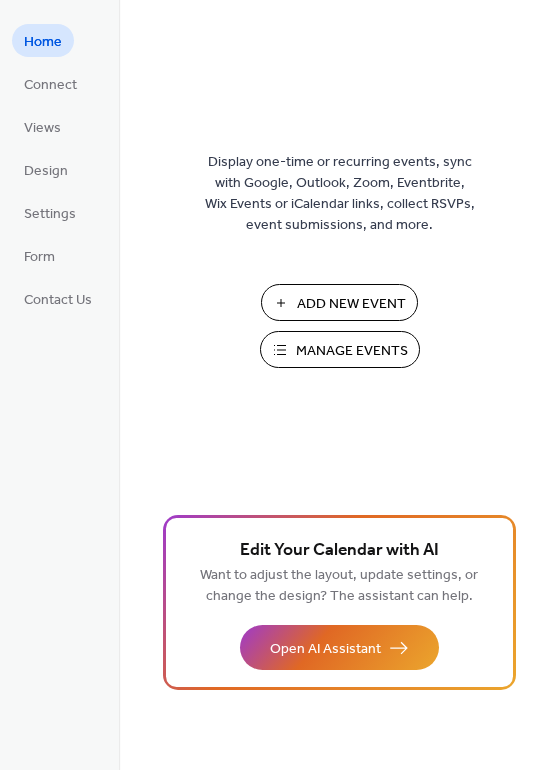 click on "Manage Events" at bounding box center (352, 351) 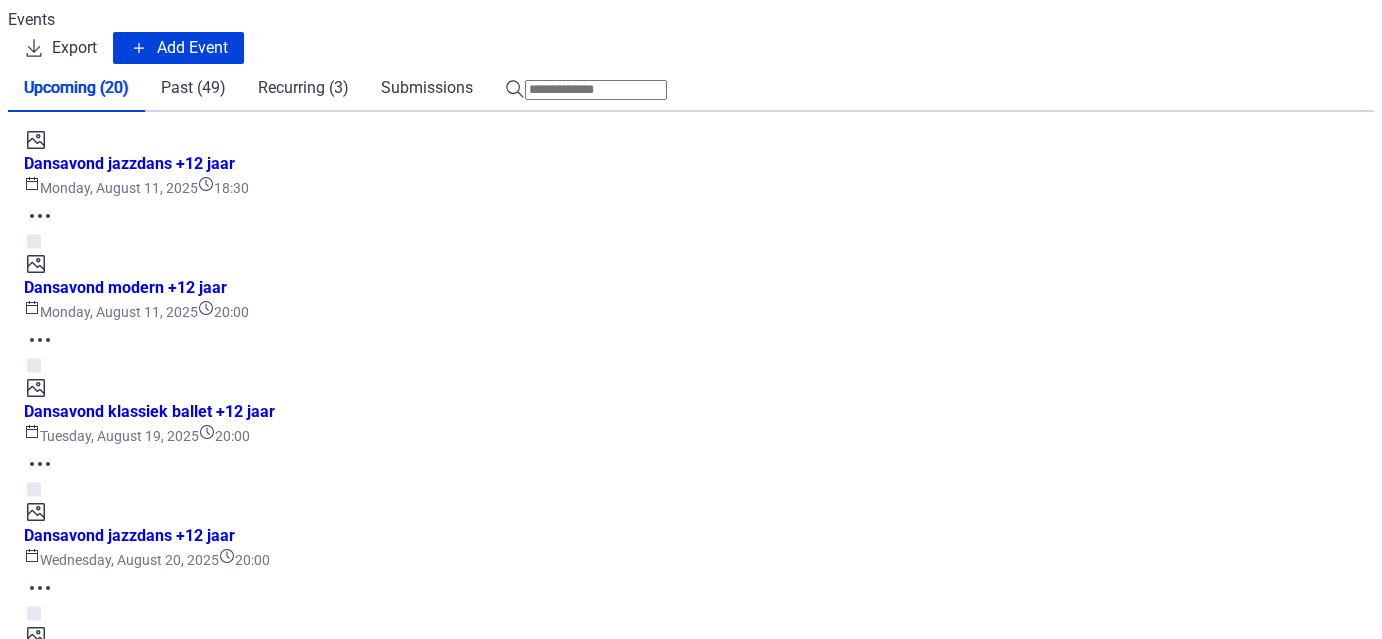 scroll, scrollTop: 0, scrollLeft: 0, axis: both 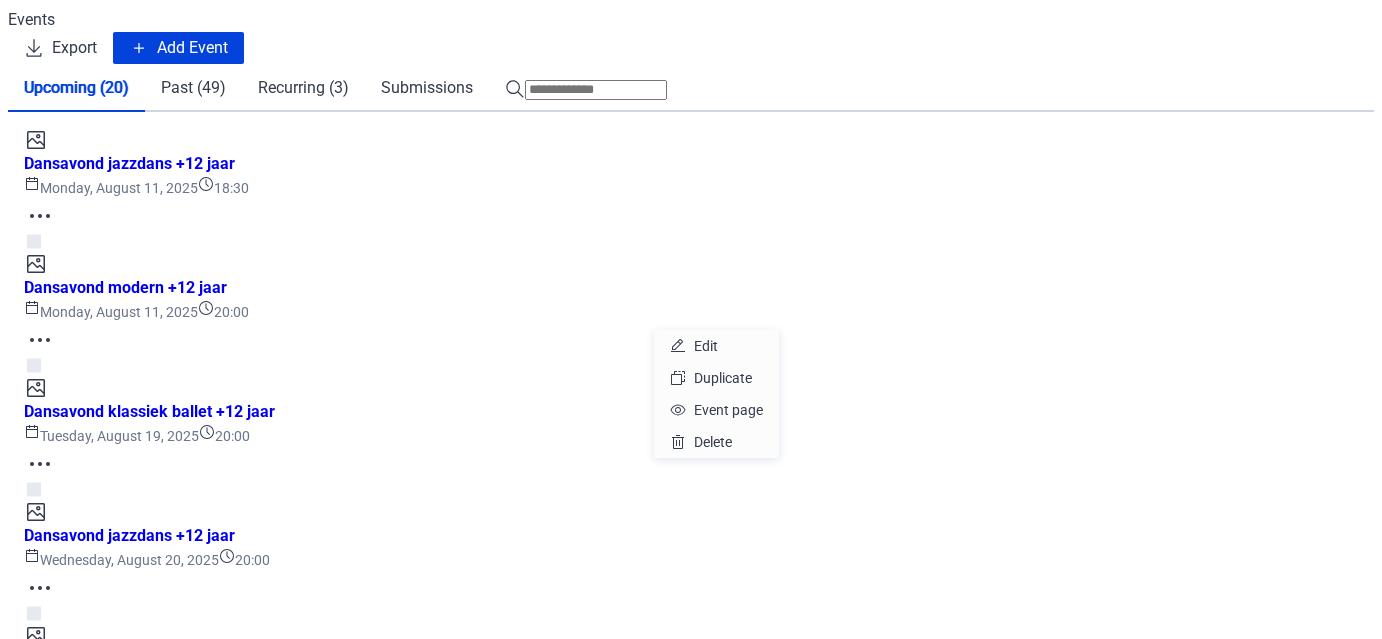 click 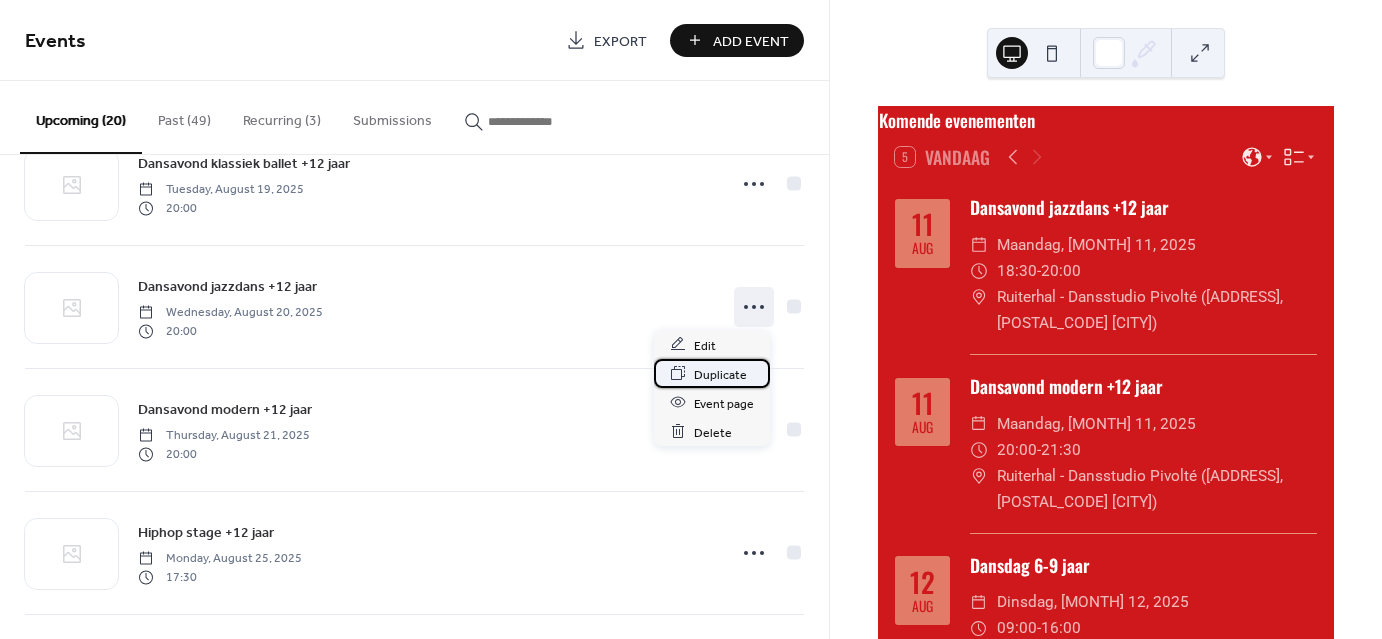 click on "Duplicate" at bounding box center (720, 374) 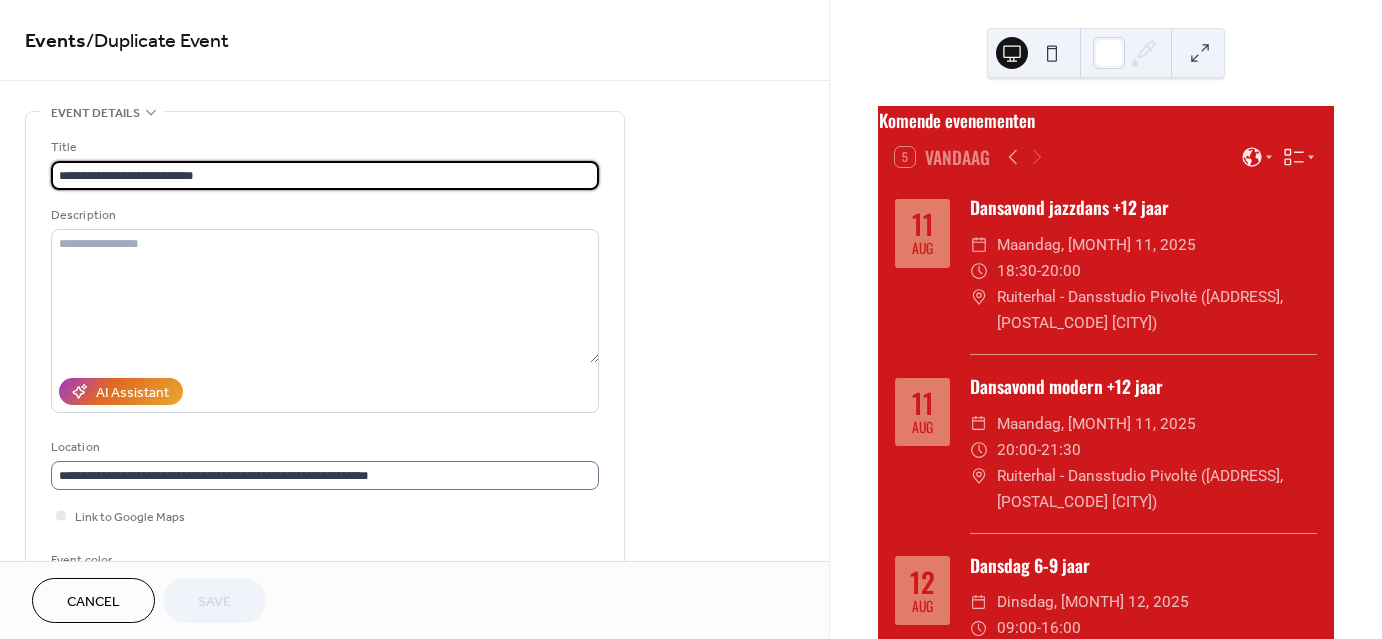 scroll, scrollTop: 1, scrollLeft: 0, axis: vertical 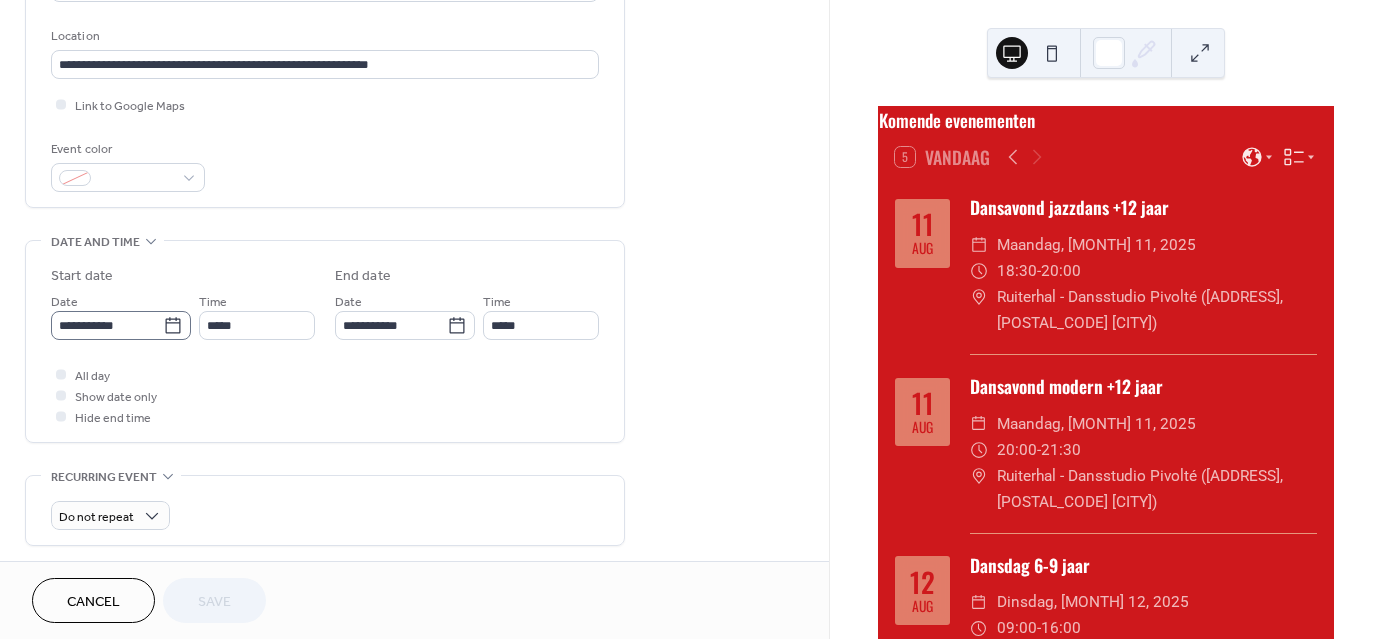 click 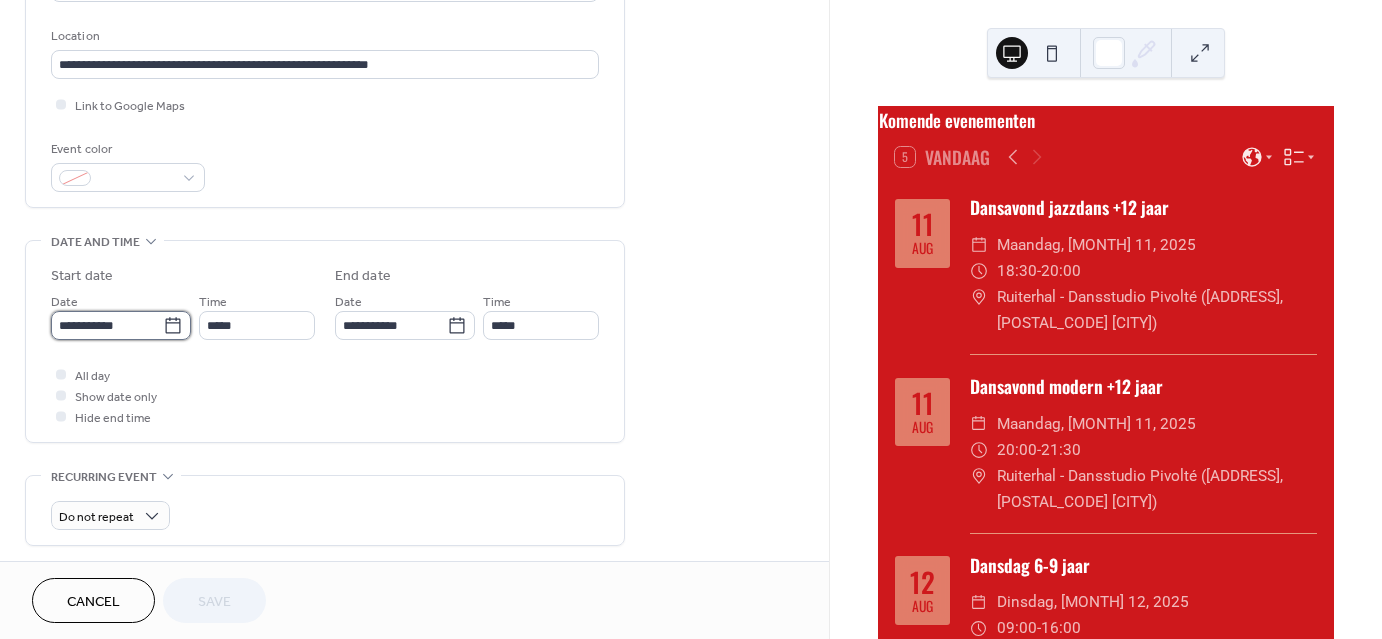 click on "**********" at bounding box center [107, 325] 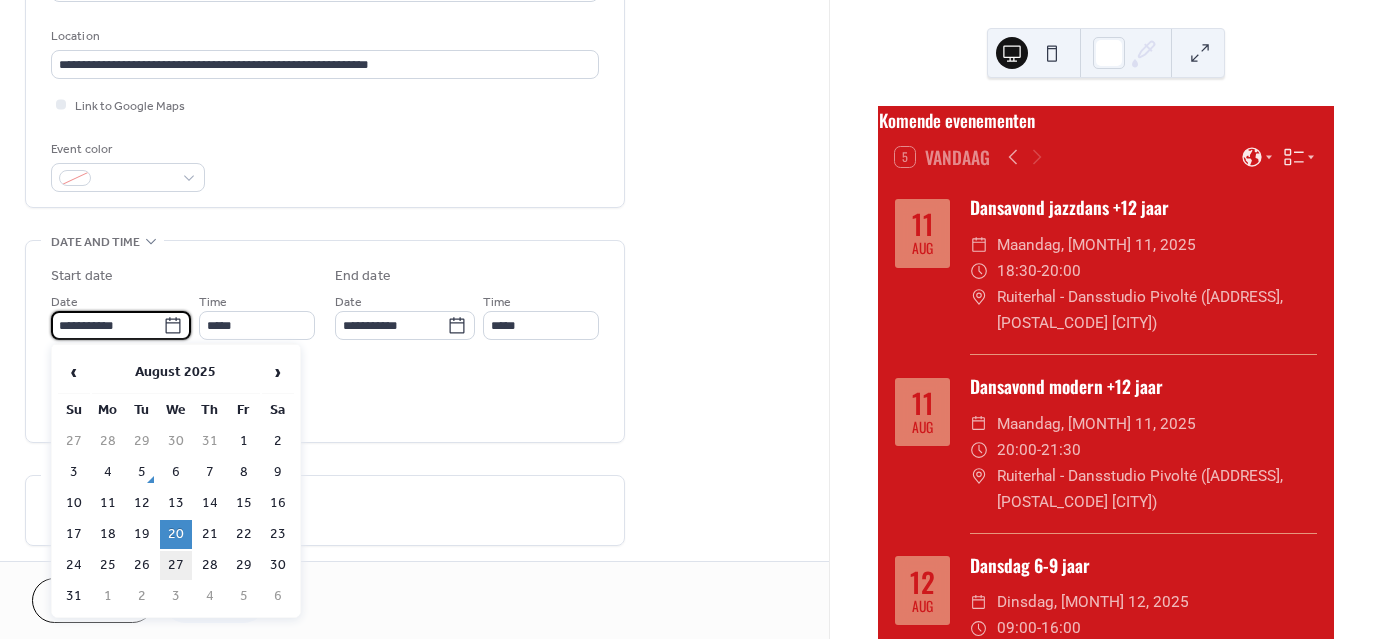 click on "27" at bounding box center (176, 565) 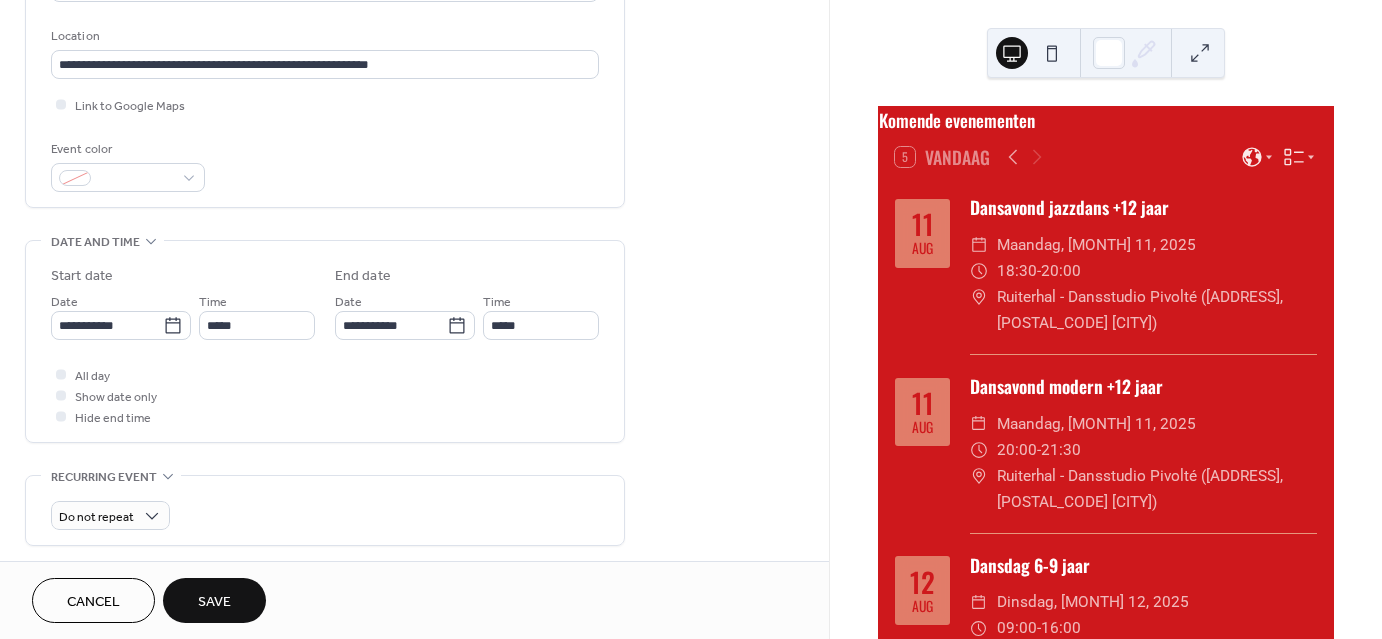 click on "Save" at bounding box center (214, 602) 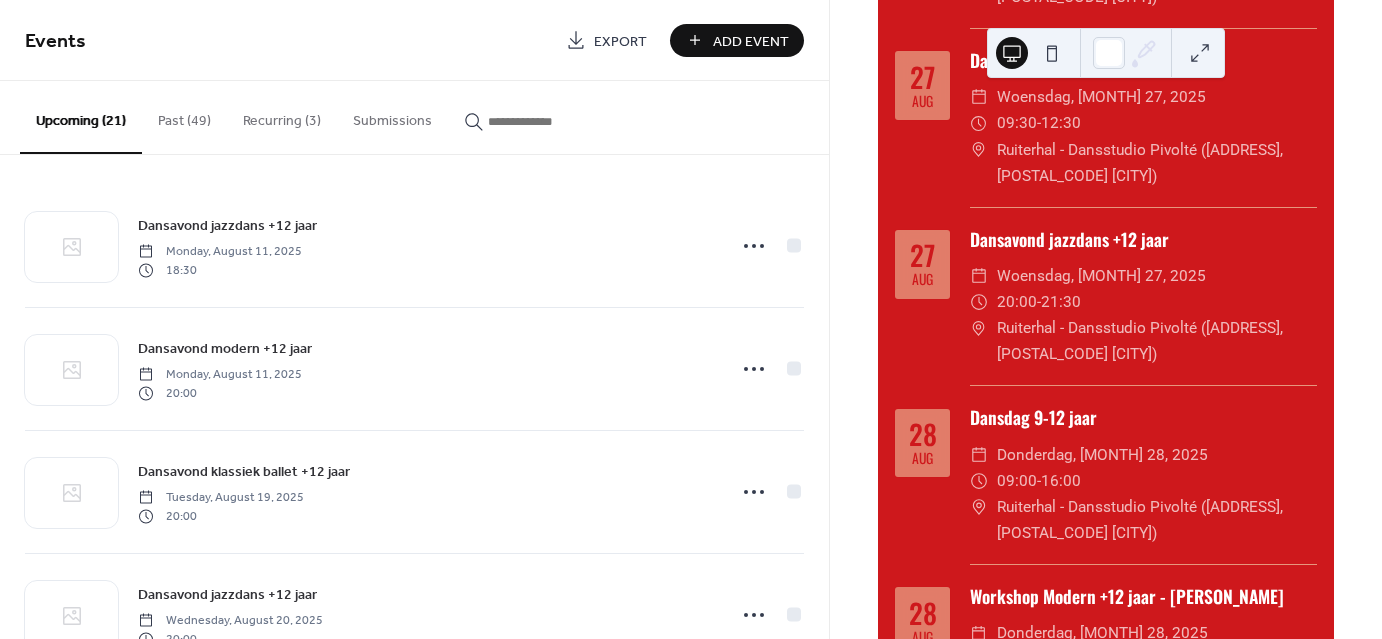 scroll, scrollTop: 2684, scrollLeft: 0, axis: vertical 